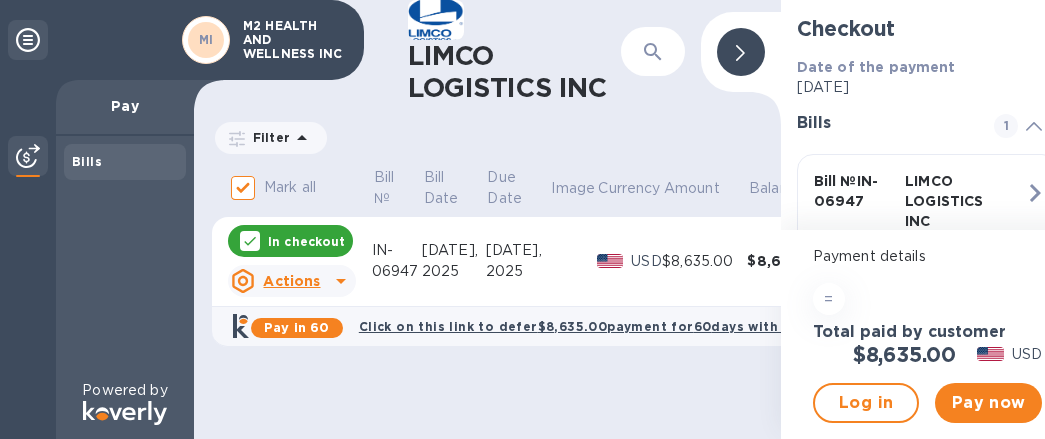 scroll, scrollTop: 14, scrollLeft: 0, axis: vertical 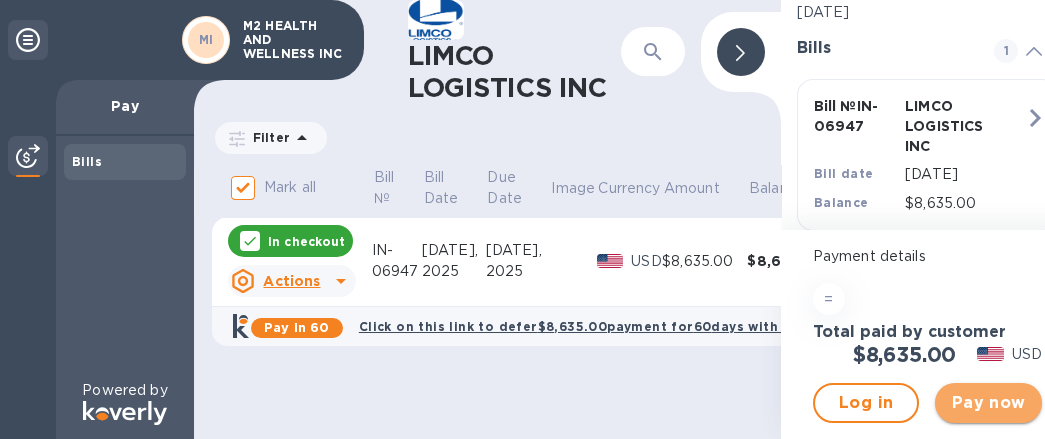 click on "Pay now" at bounding box center (988, 403) 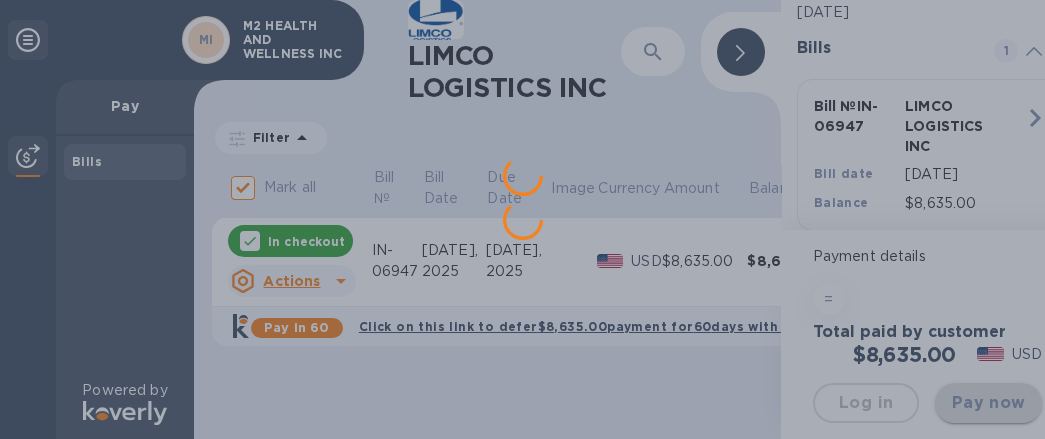 scroll, scrollTop: 0, scrollLeft: 0, axis: both 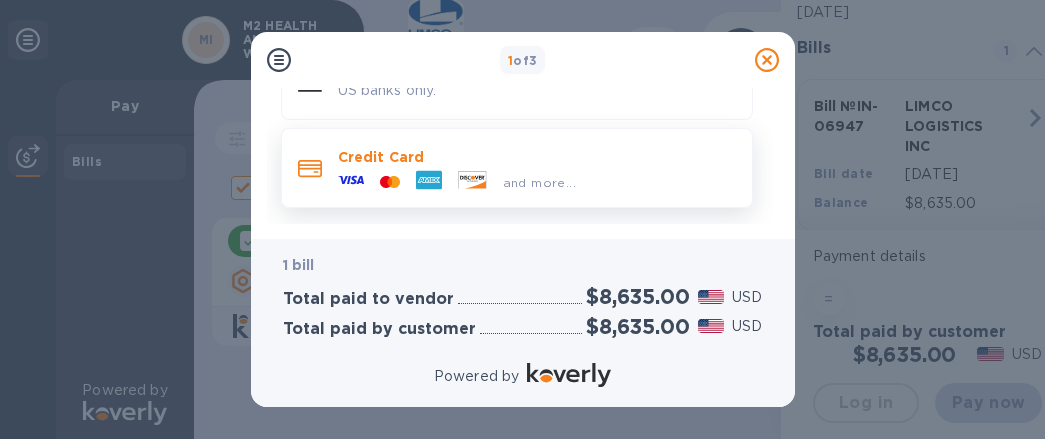 click 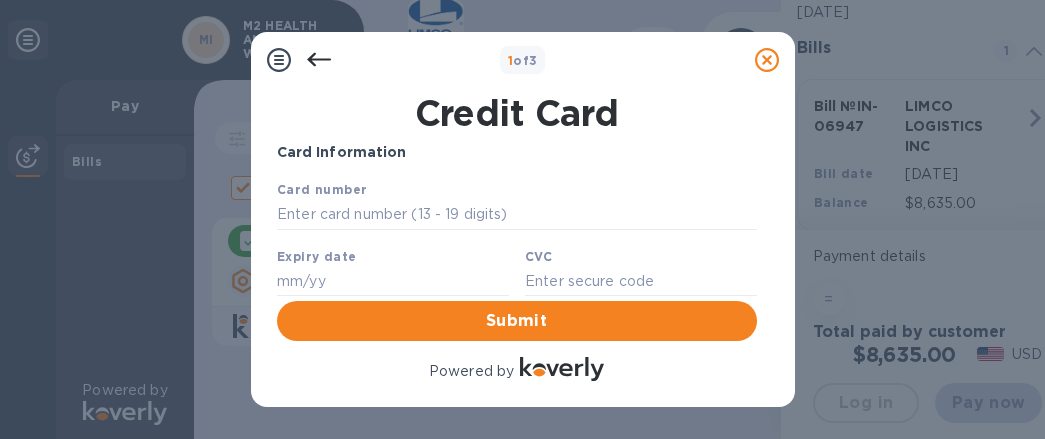 scroll, scrollTop: 0, scrollLeft: 0, axis: both 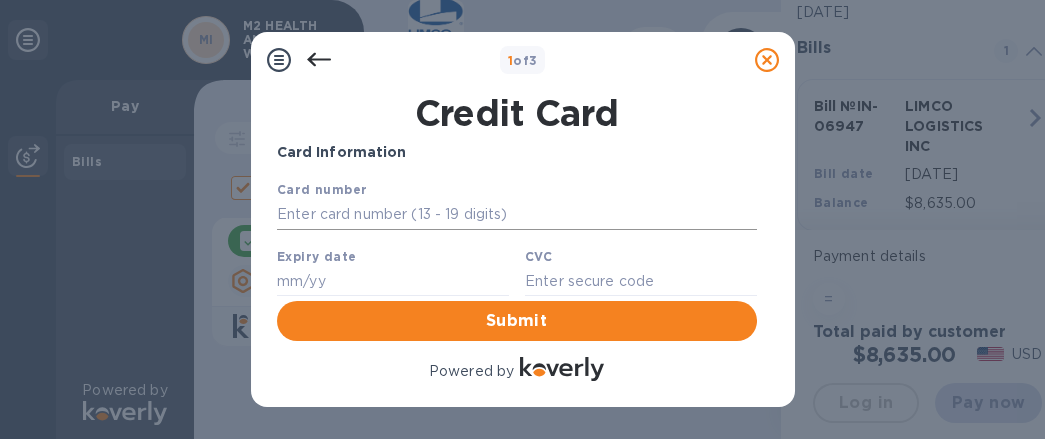 click at bounding box center (516, 215) 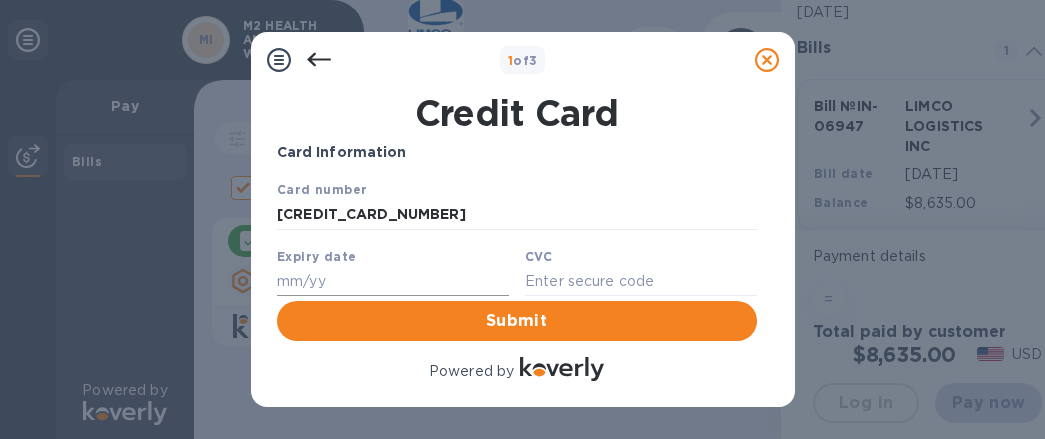 type on "[CREDIT_CARD_NUMBER]" 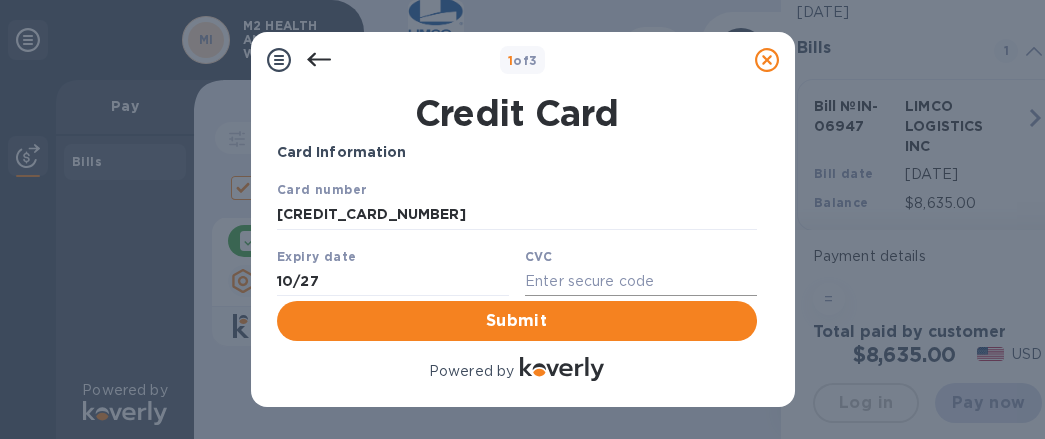 type on "10/27" 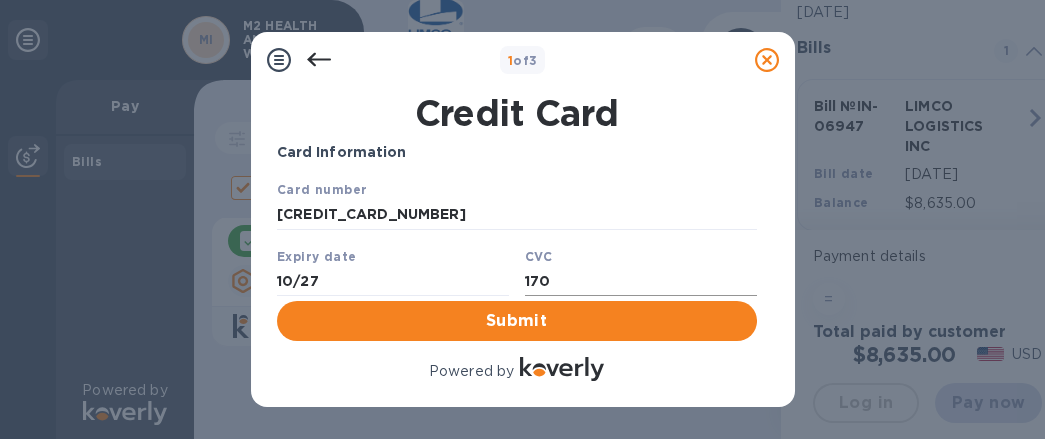 type on "170" 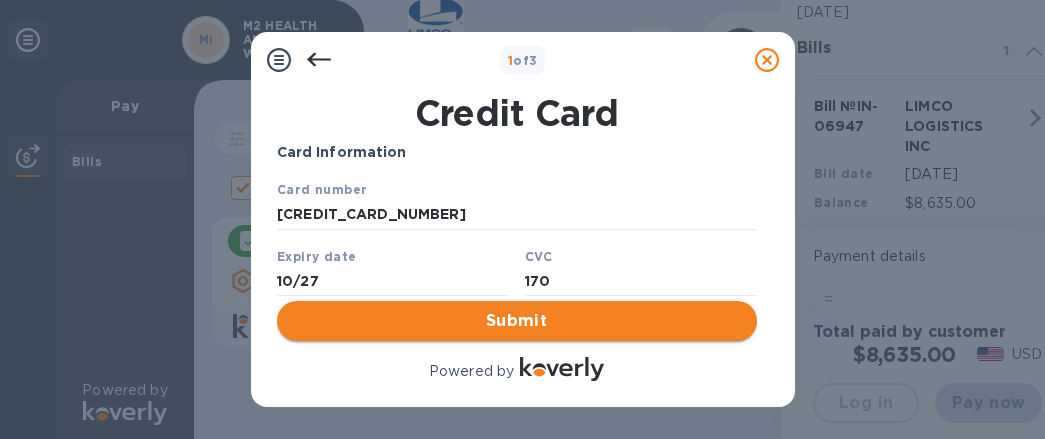 click on "Submit" at bounding box center [517, 321] 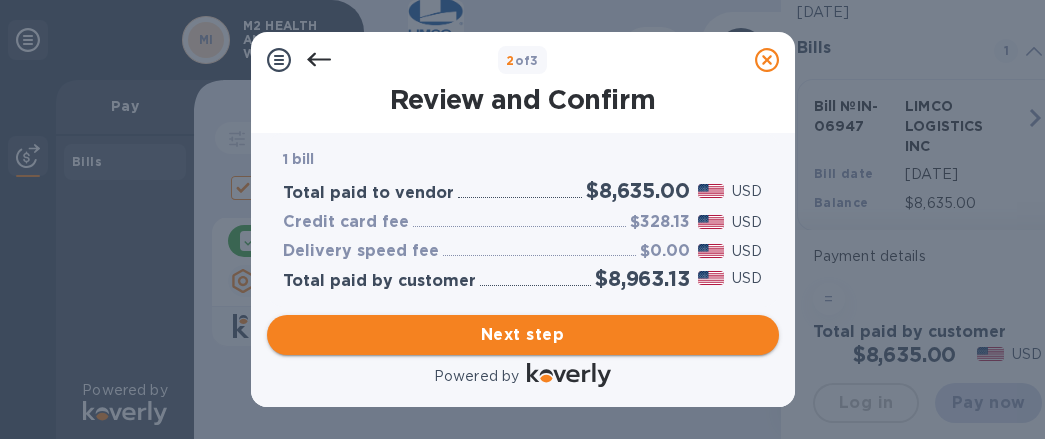 click on "Next step" at bounding box center (523, 335) 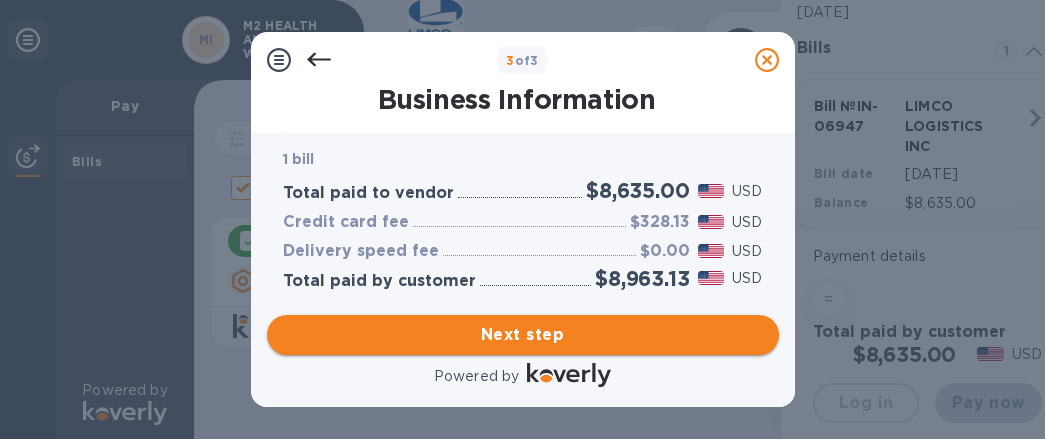 type on "[GEOGRAPHIC_DATA]" 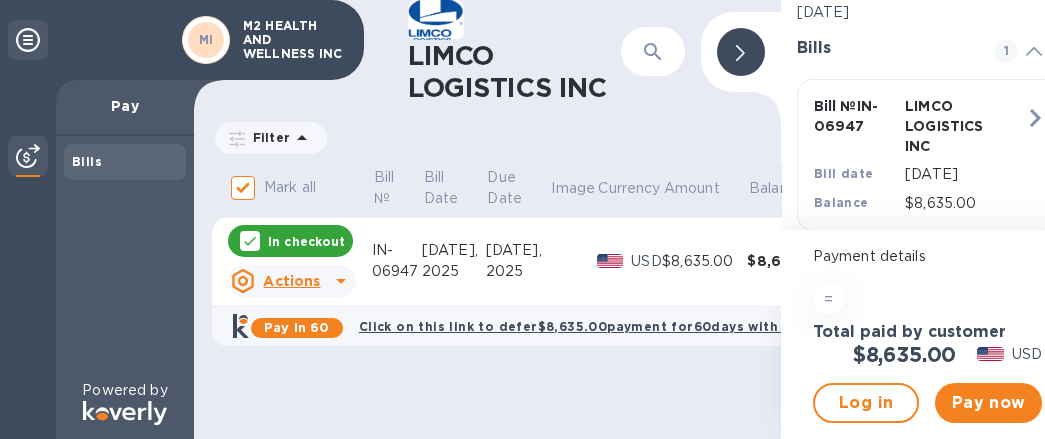 click on "M2 HEALTH AND WELLNESS INC" at bounding box center [293, 40] 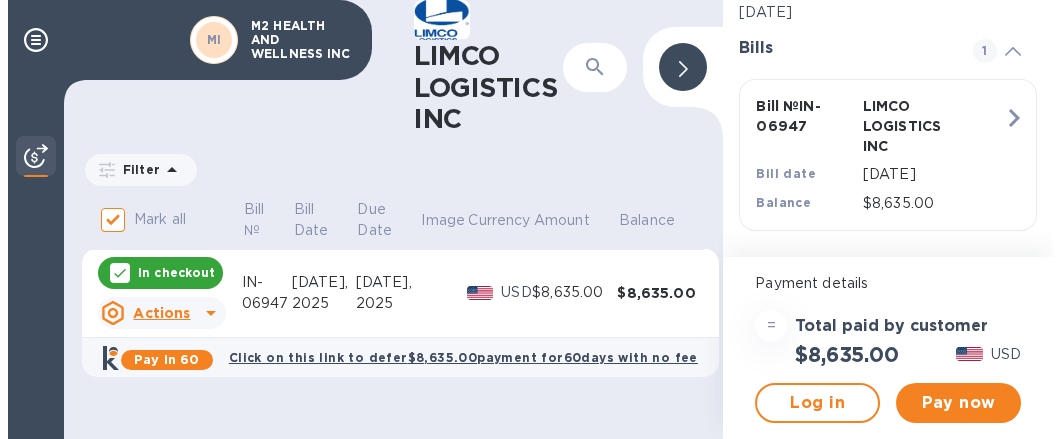 scroll, scrollTop: 0, scrollLeft: 0, axis: both 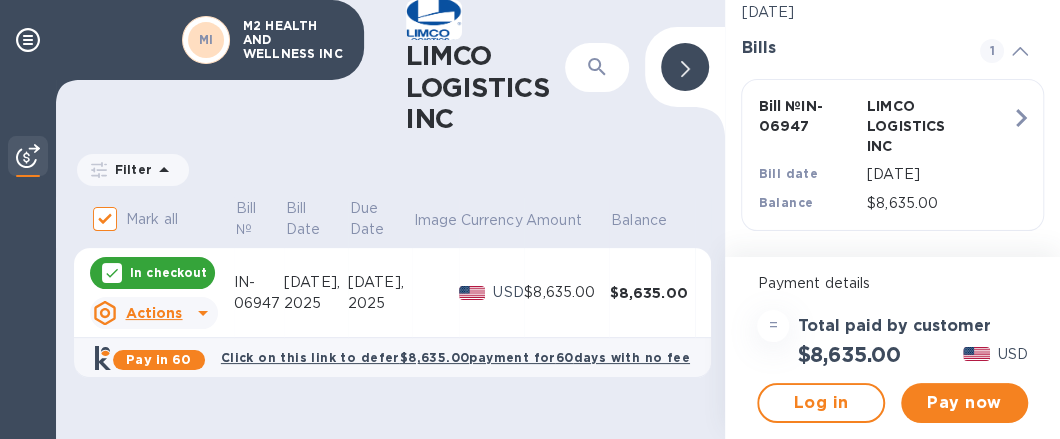 click at bounding box center [976, 354] 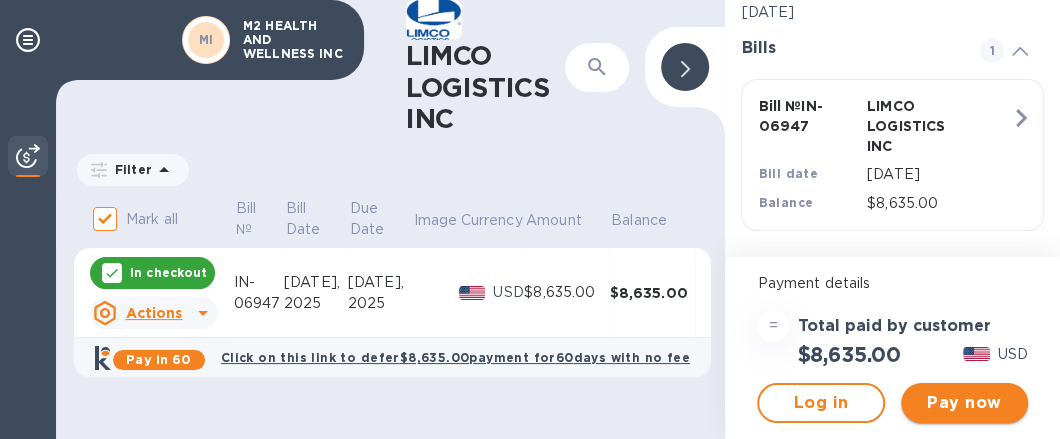 click on "Pay now" at bounding box center (964, 403) 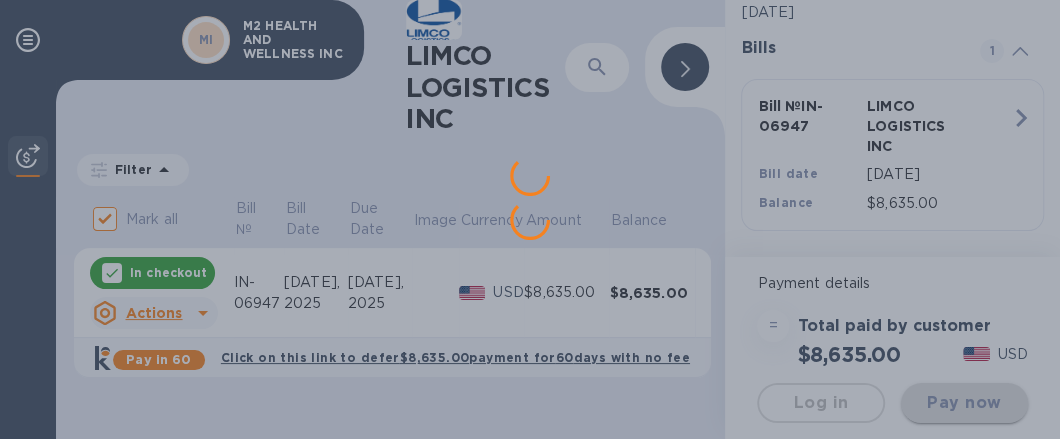 scroll, scrollTop: 0, scrollLeft: 0, axis: both 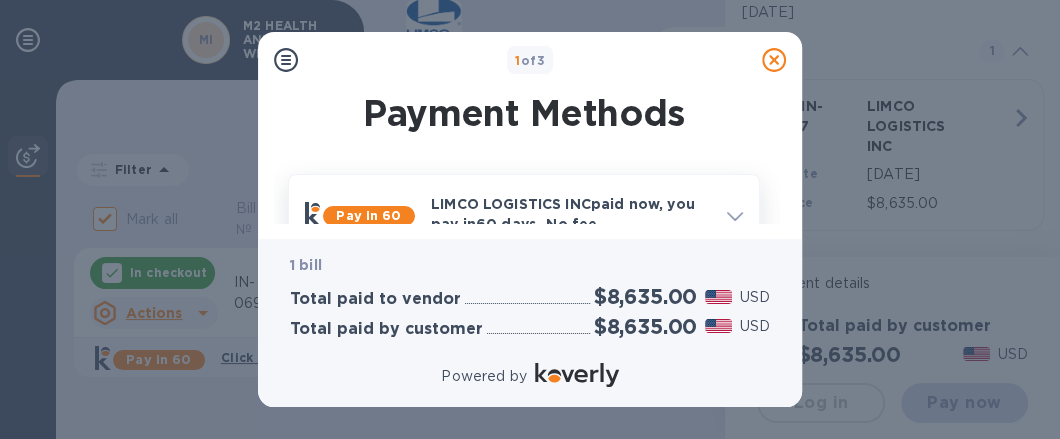 click on "Pay in 60" at bounding box center (368, 215) 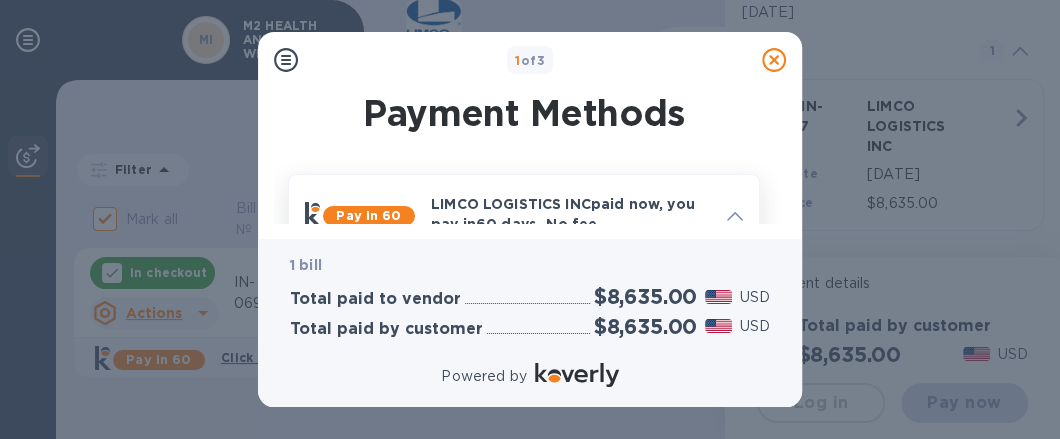 scroll, scrollTop: 100, scrollLeft: 0, axis: vertical 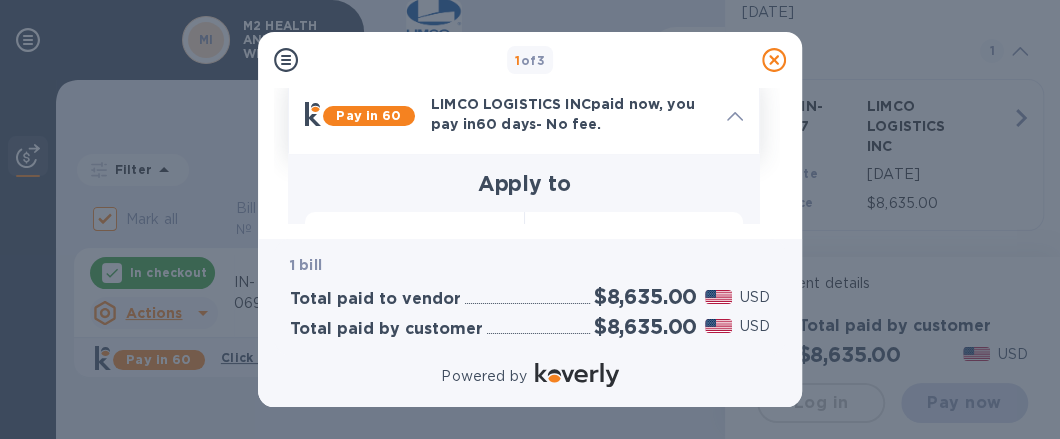 click on "LIMCO LOGISTICS INC  paid now, you pay [DATE]  - No fee." at bounding box center [571, 114] 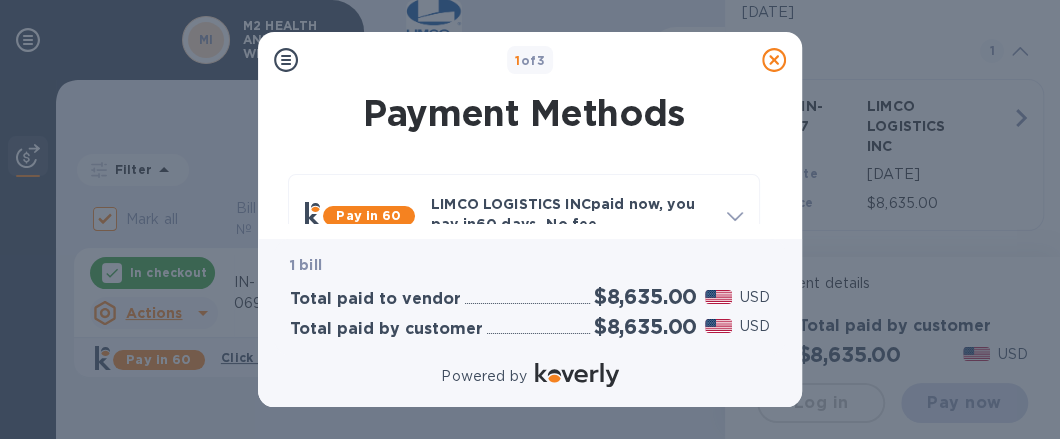 scroll, scrollTop: 100, scrollLeft: 0, axis: vertical 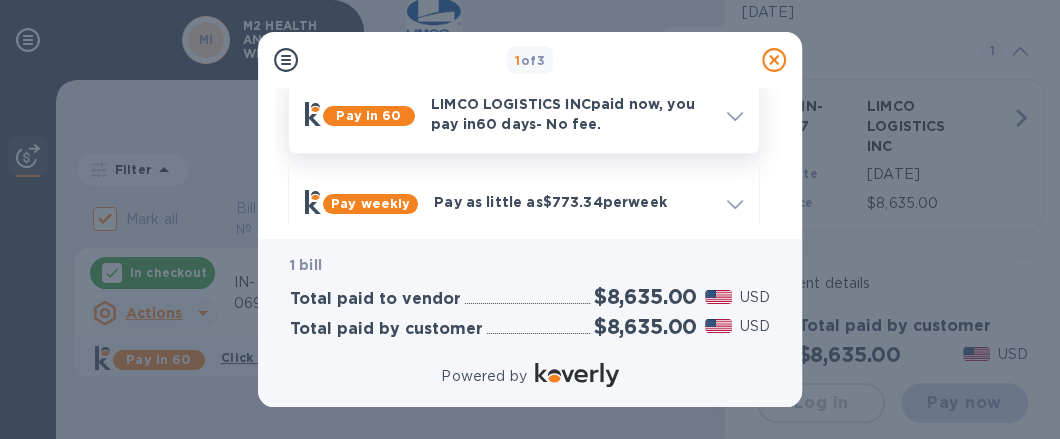 click on "LIMCO LOGISTICS INC  paid now, you pay [DATE]  - No fee." at bounding box center (571, 114) 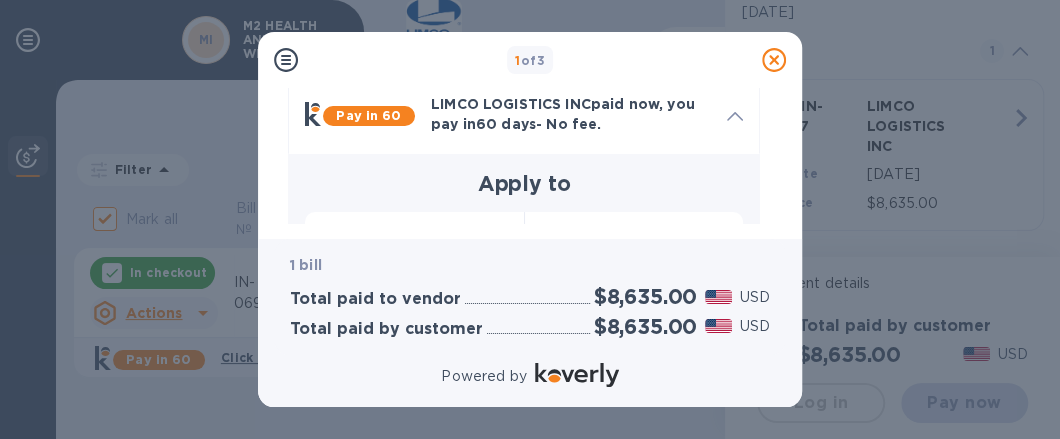 scroll, scrollTop: 200, scrollLeft: 0, axis: vertical 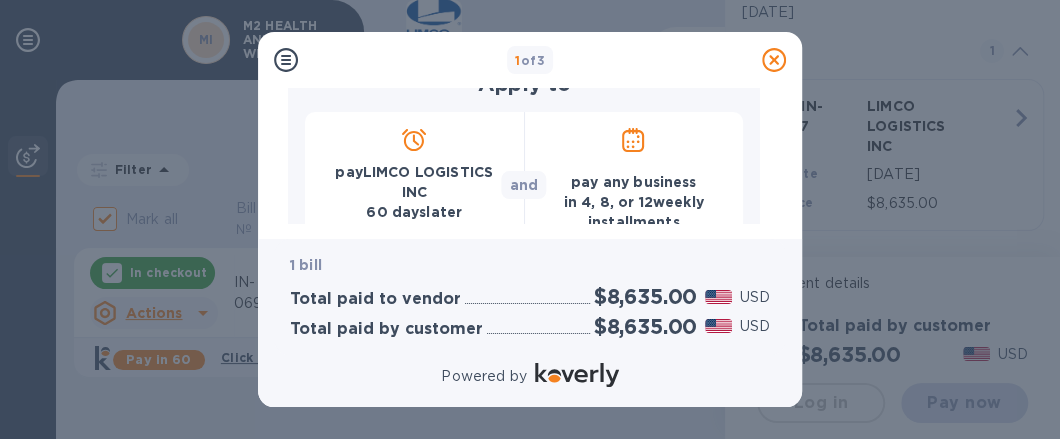 click on "pay  LIMCO LOGISTICS INC   [DATE]  for free" at bounding box center [414, 202] 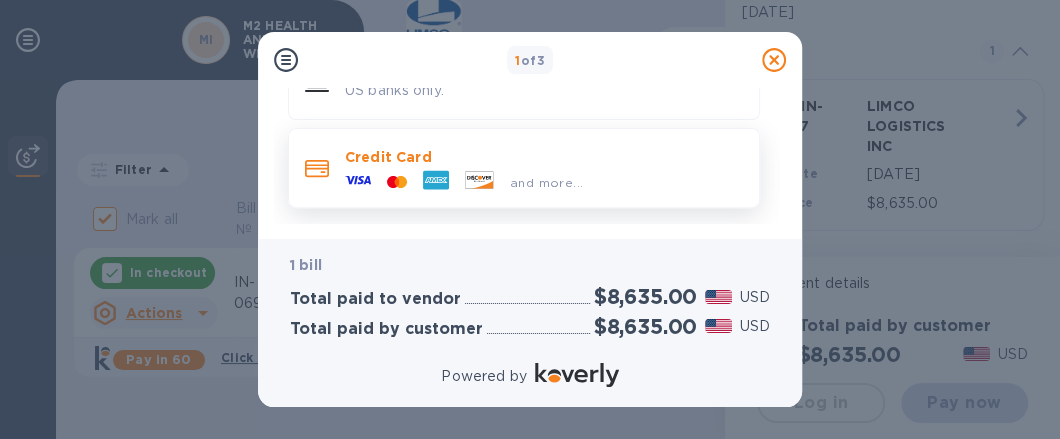 scroll, scrollTop: 10, scrollLeft: 0, axis: vertical 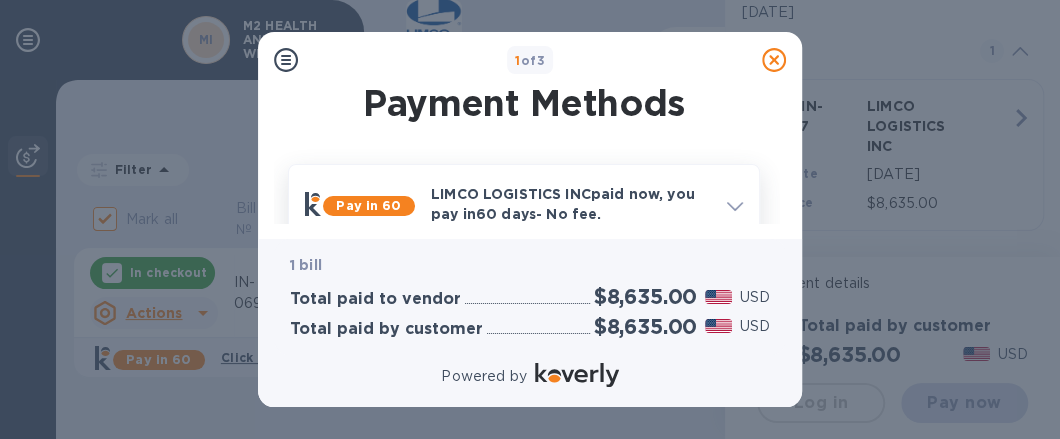 click on "LIMCO LOGISTICS INC  paid now, you pay [DATE]  - No fee." at bounding box center (571, 204) 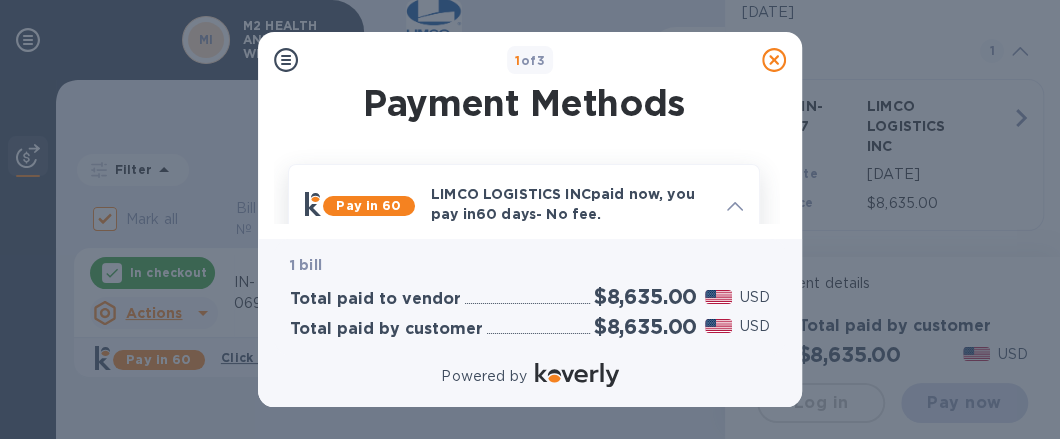 click on "LIMCO LOGISTICS INC  paid now, you pay [DATE]  - No fee." at bounding box center [571, 204] 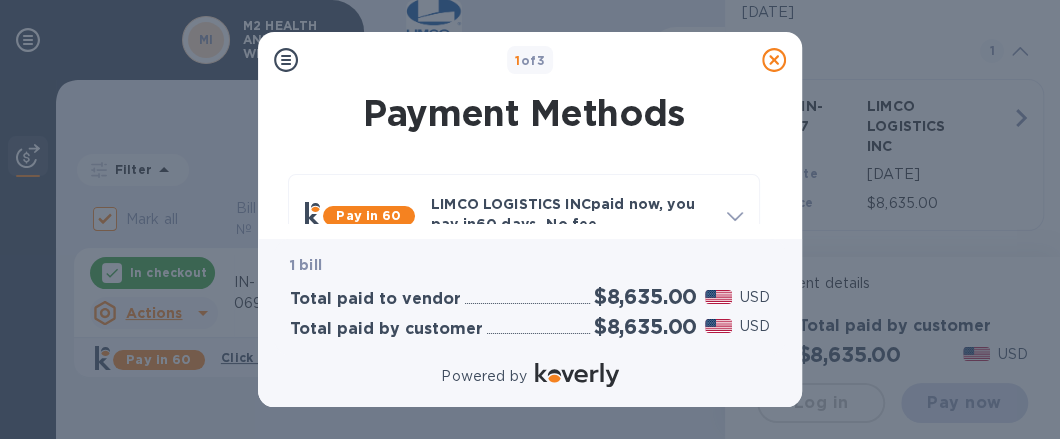 scroll, scrollTop: 200, scrollLeft: 0, axis: vertical 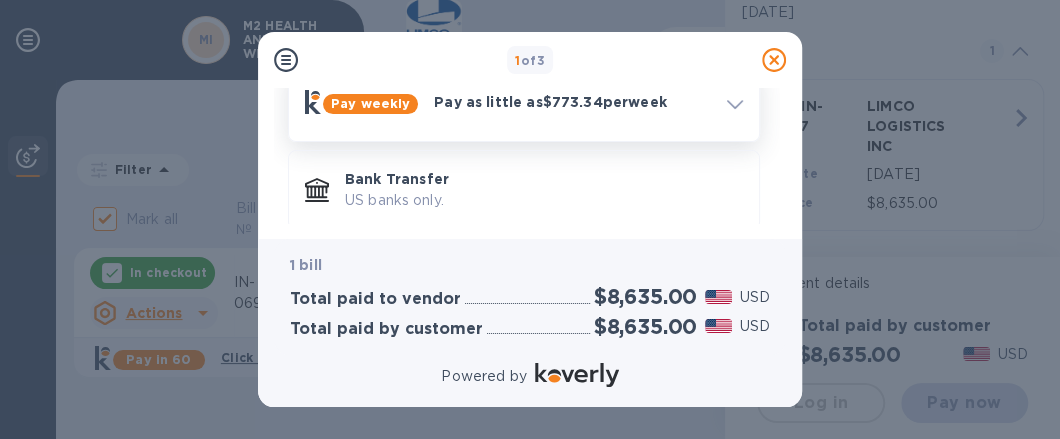 click 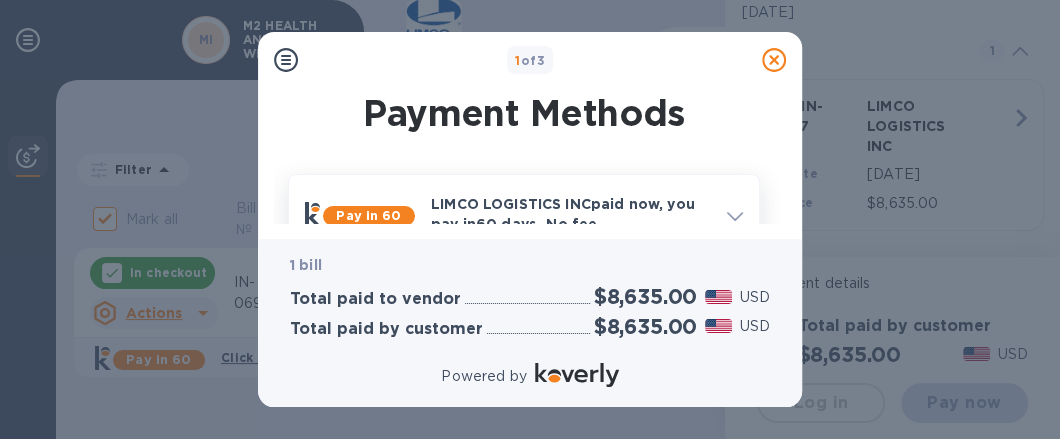 scroll, scrollTop: 100, scrollLeft: 0, axis: vertical 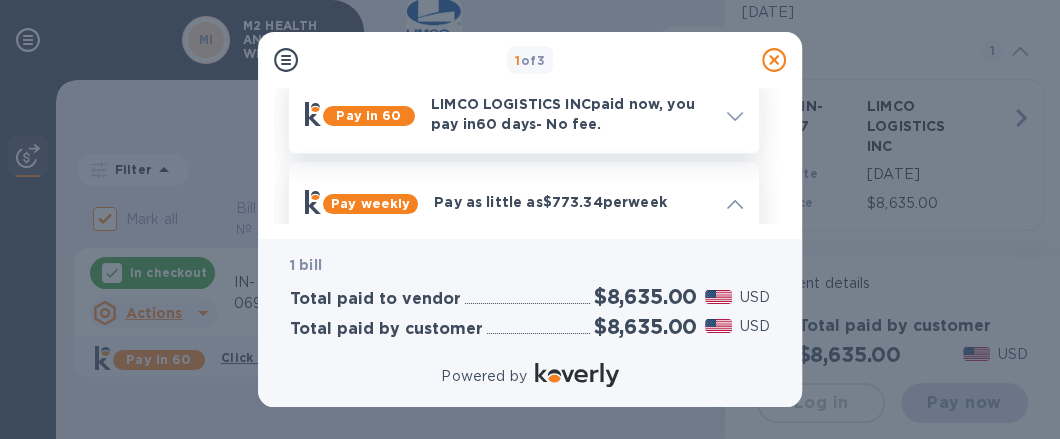 click on "Pay in 60" at bounding box center [368, 115] 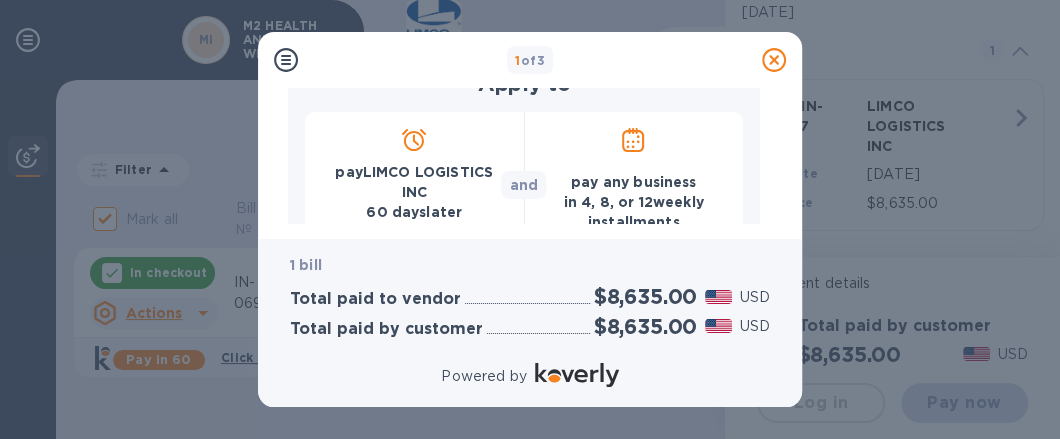 scroll, scrollTop: 300, scrollLeft: 0, axis: vertical 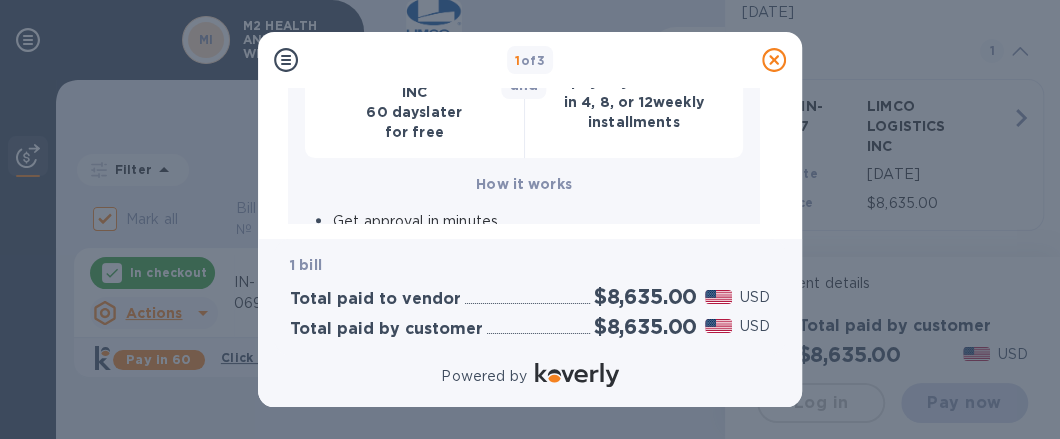 click on "pay  LIMCO LOGISTICS INC   [DATE]  for free" at bounding box center (414, 102) 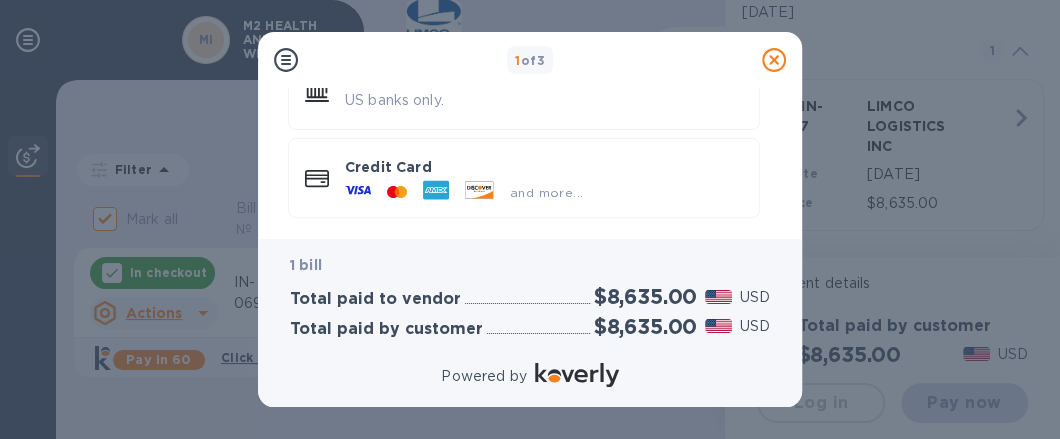 scroll, scrollTop: 310, scrollLeft: 0, axis: vertical 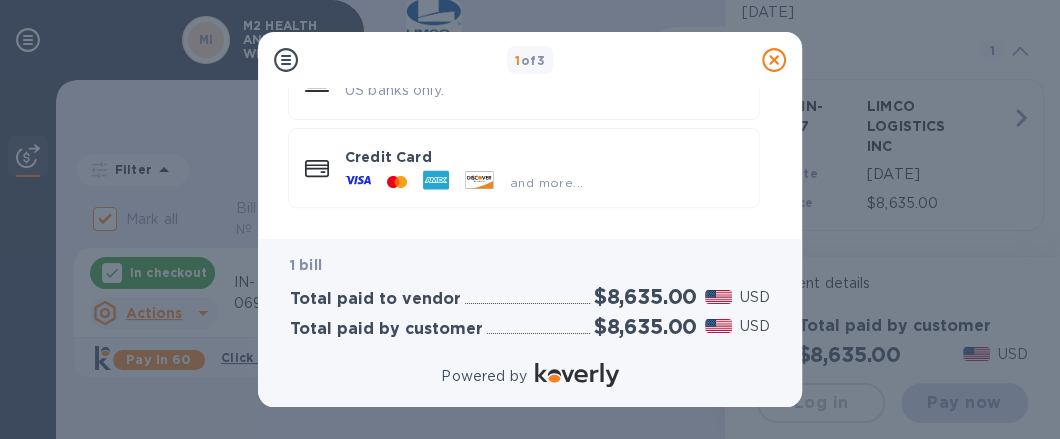 click on "and more..." at bounding box center (546, 182) 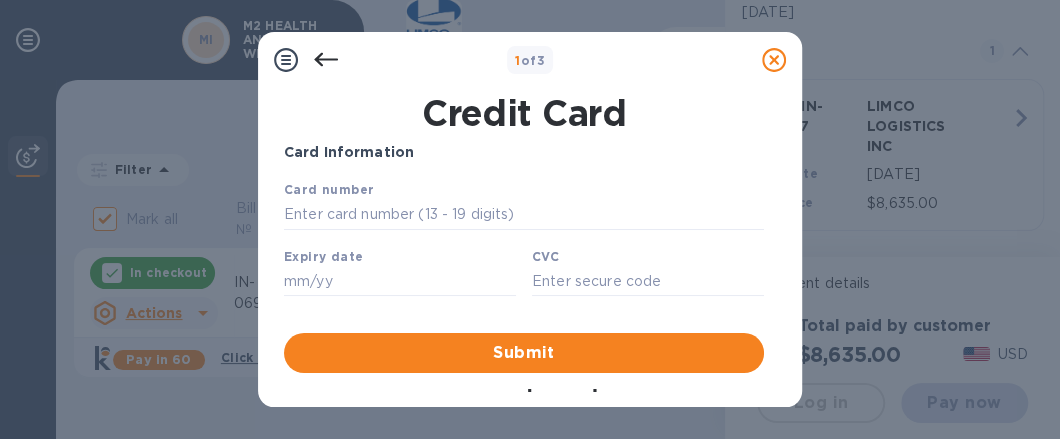 scroll, scrollTop: 0, scrollLeft: 0, axis: both 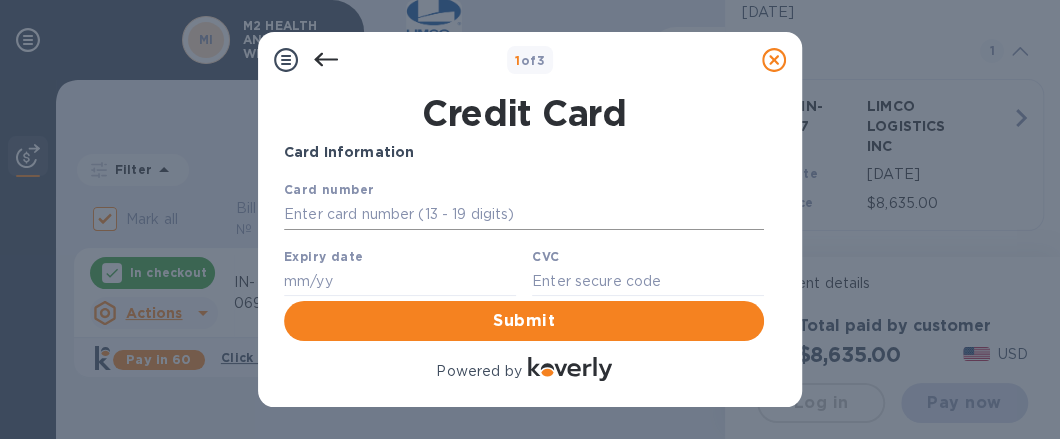 click at bounding box center (524, 215) 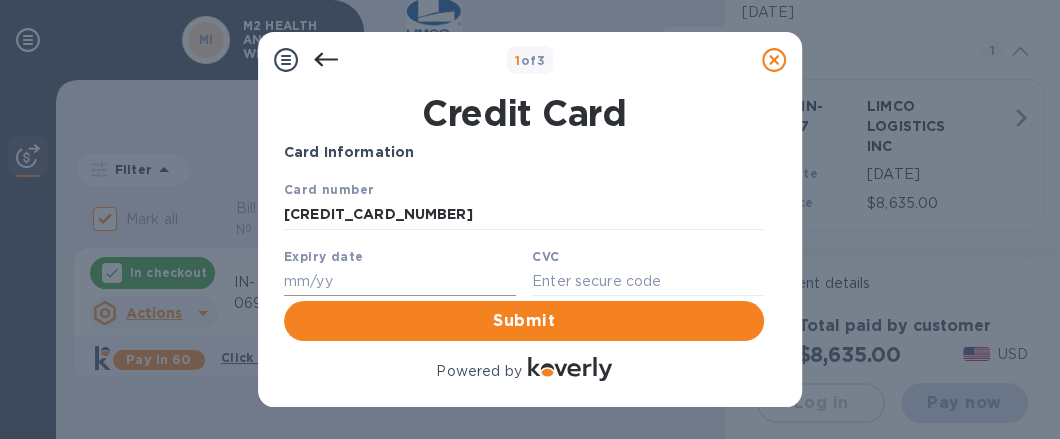 type on "[CREDIT_CARD_NUMBER]" 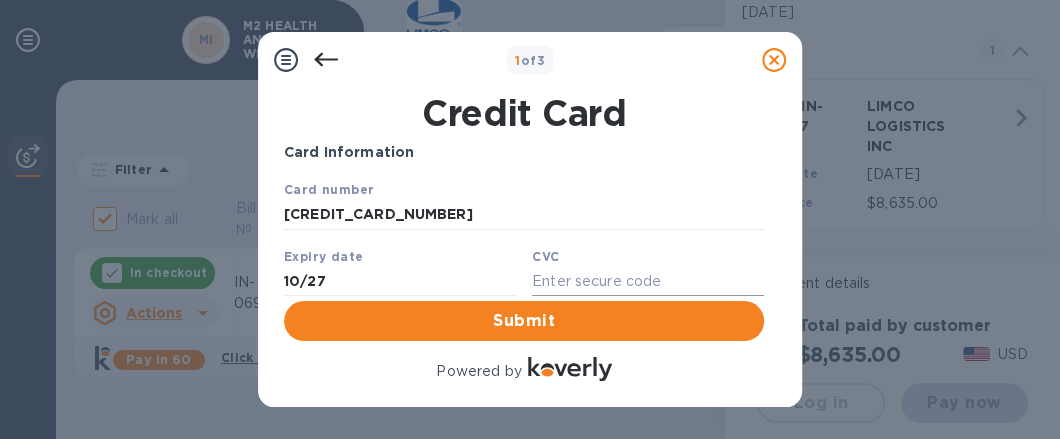 type on "10/27" 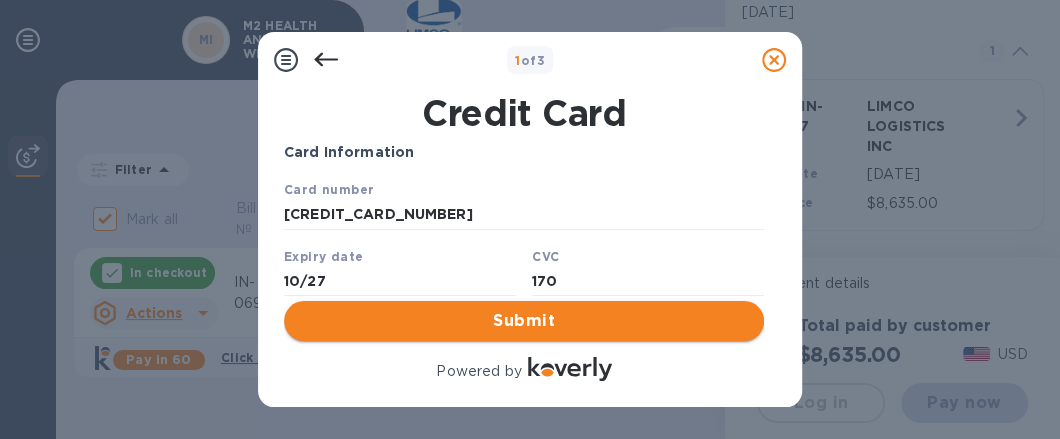 type on "170" 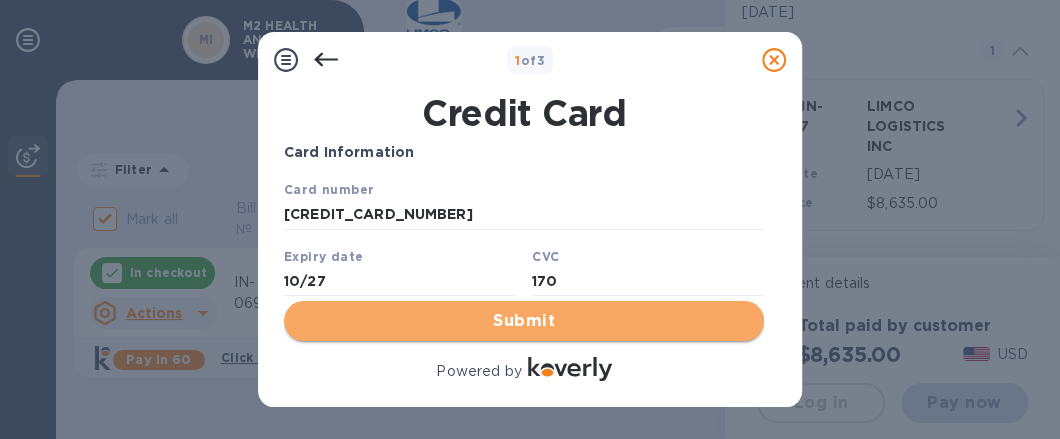click on "Submit" at bounding box center (524, 321) 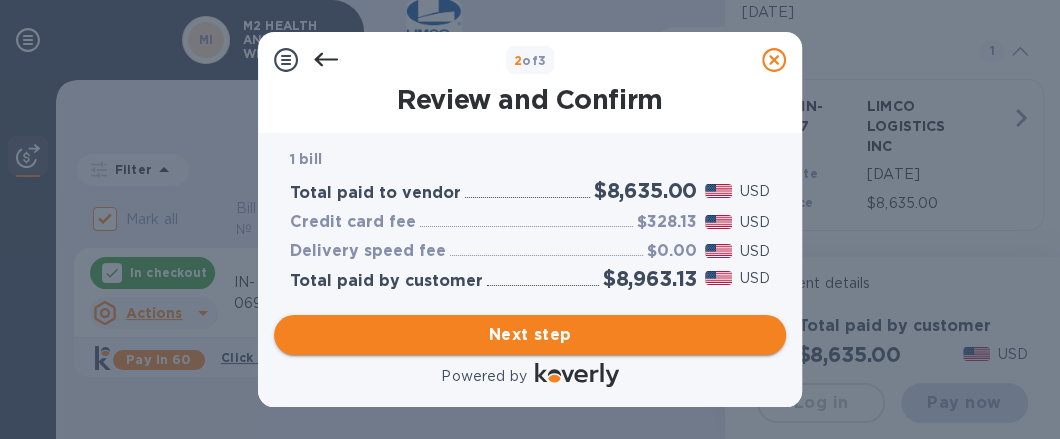 click on "Next step" at bounding box center [530, 335] 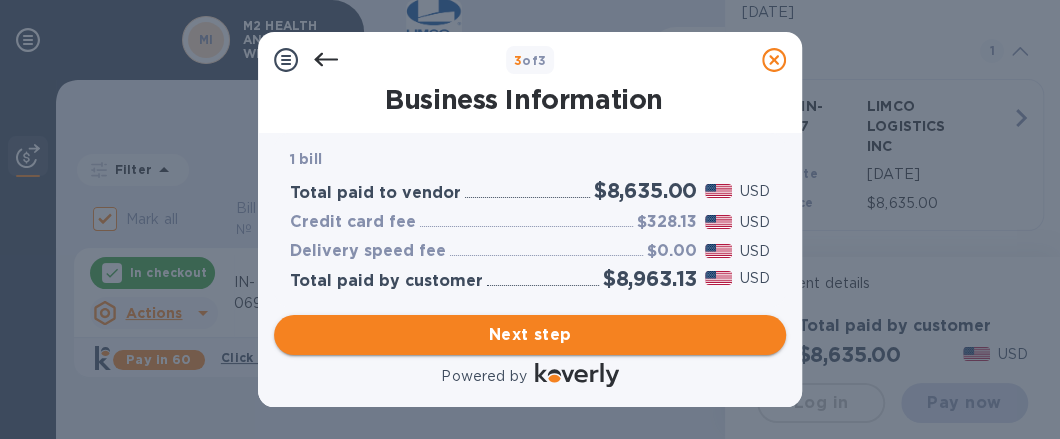 type on "[GEOGRAPHIC_DATA]" 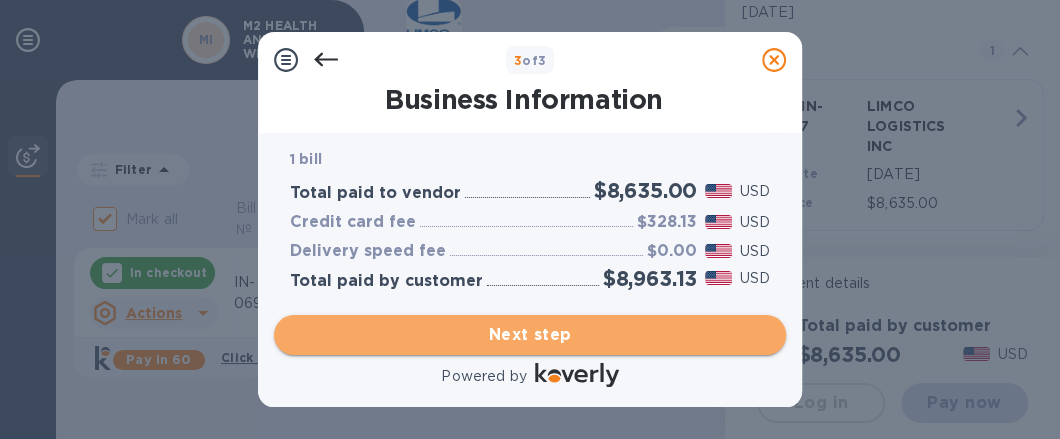 click on "Next step" at bounding box center (530, 335) 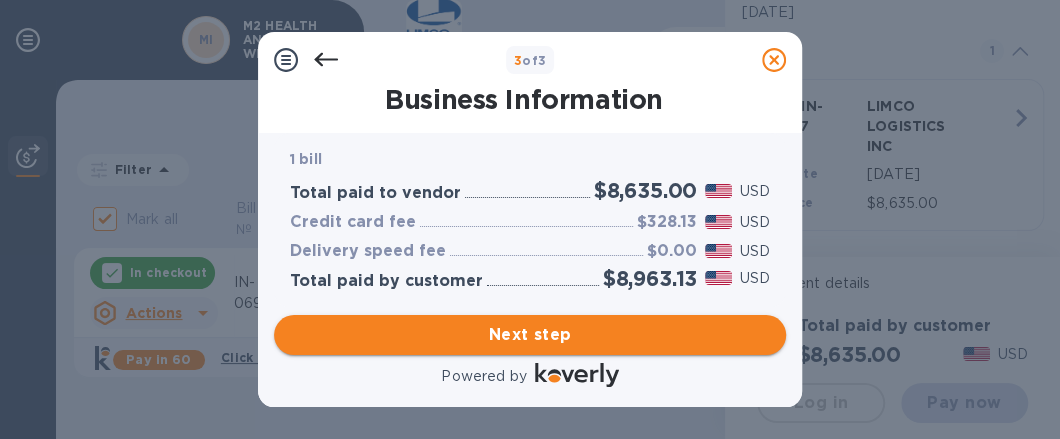 click on "Next step" at bounding box center (530, 335) 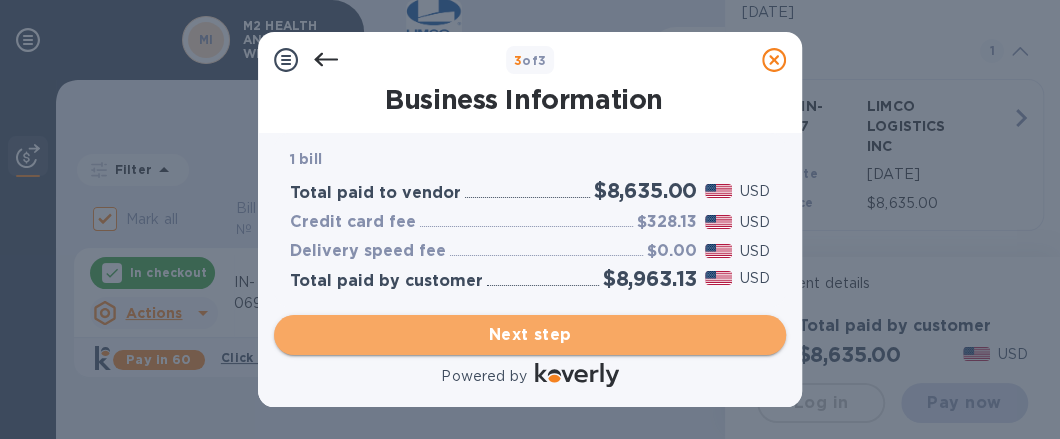 click on "Next step" at bounding box center [530, 335] 